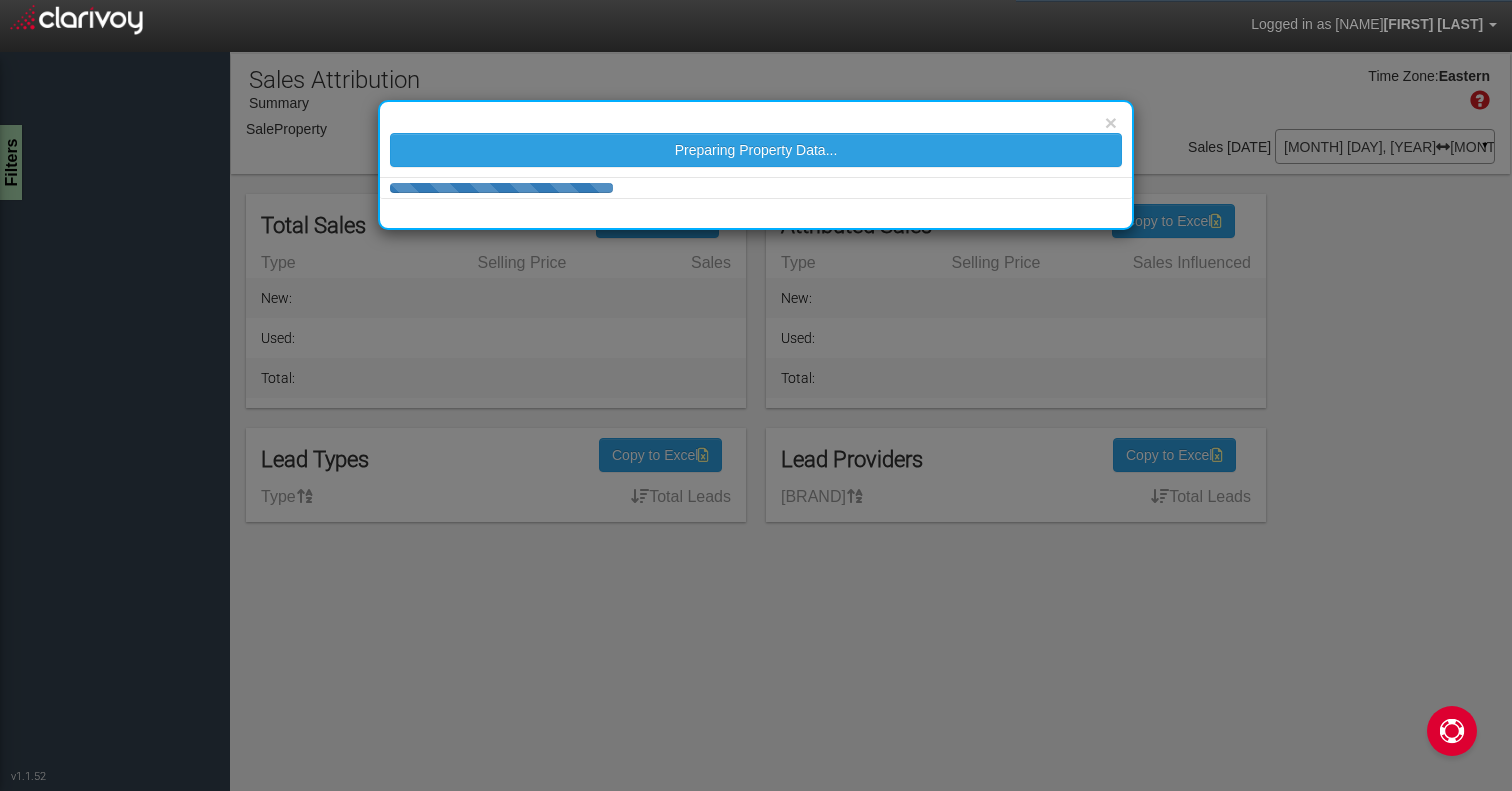 scroll, scrollTop: 0, scrollLeft: 0, axis: both 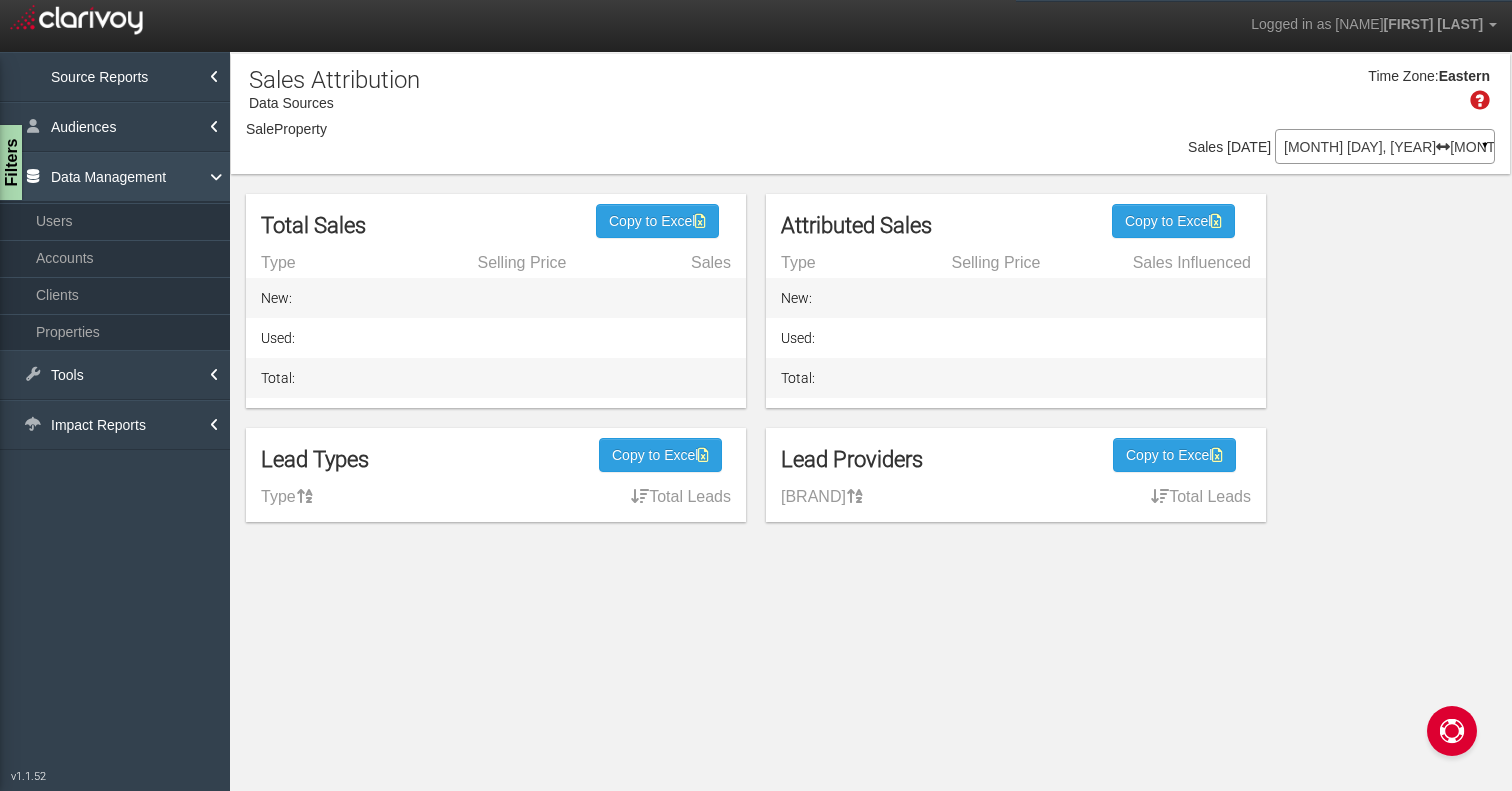click on "Data Management" at bounding box center [115, 177] 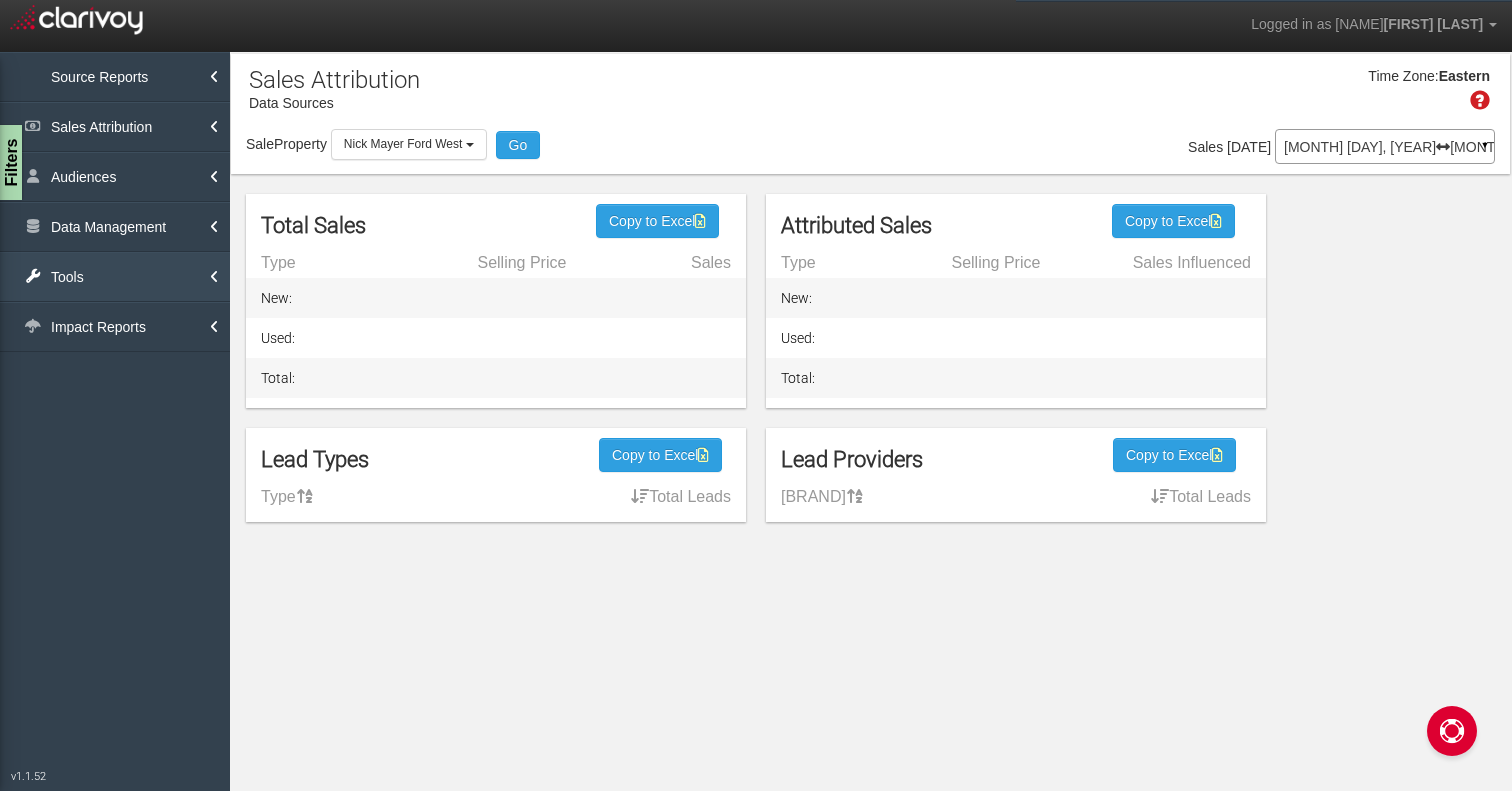 click on "Tools" at bounding box center [115, 277] 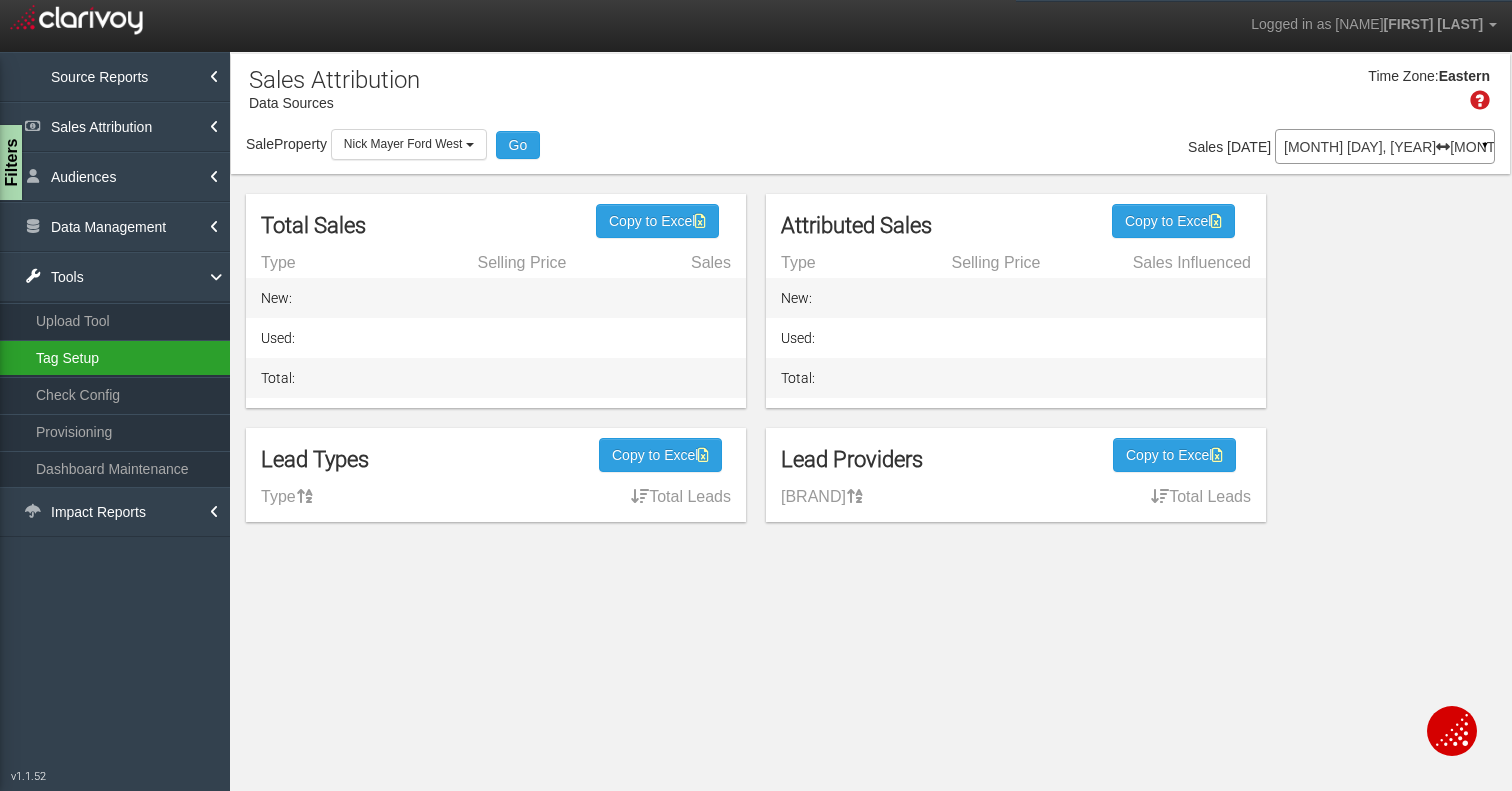 click on "Tag Setup" at bounding box center (115, 358) 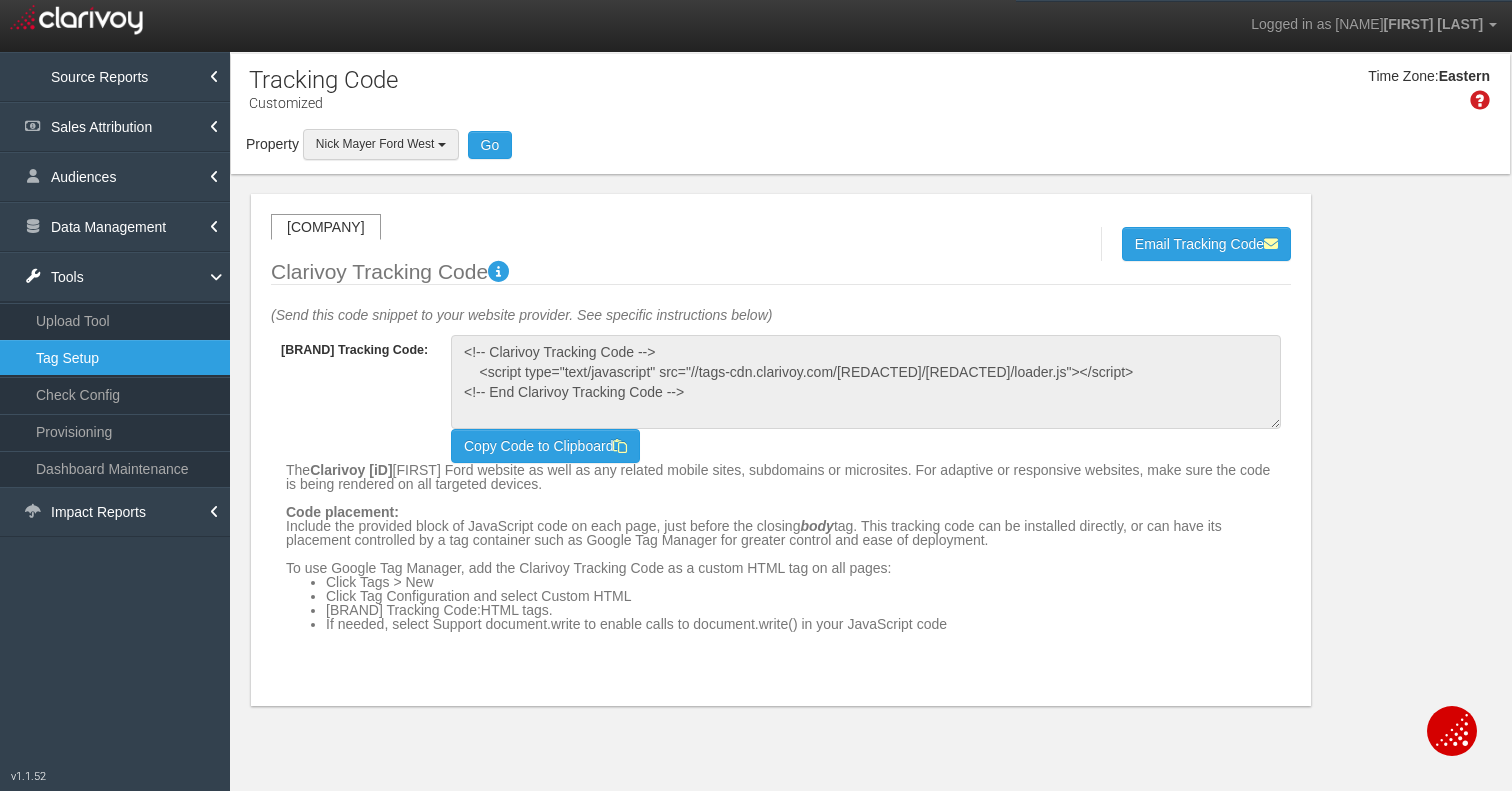 click at bounding box center (442, 145) 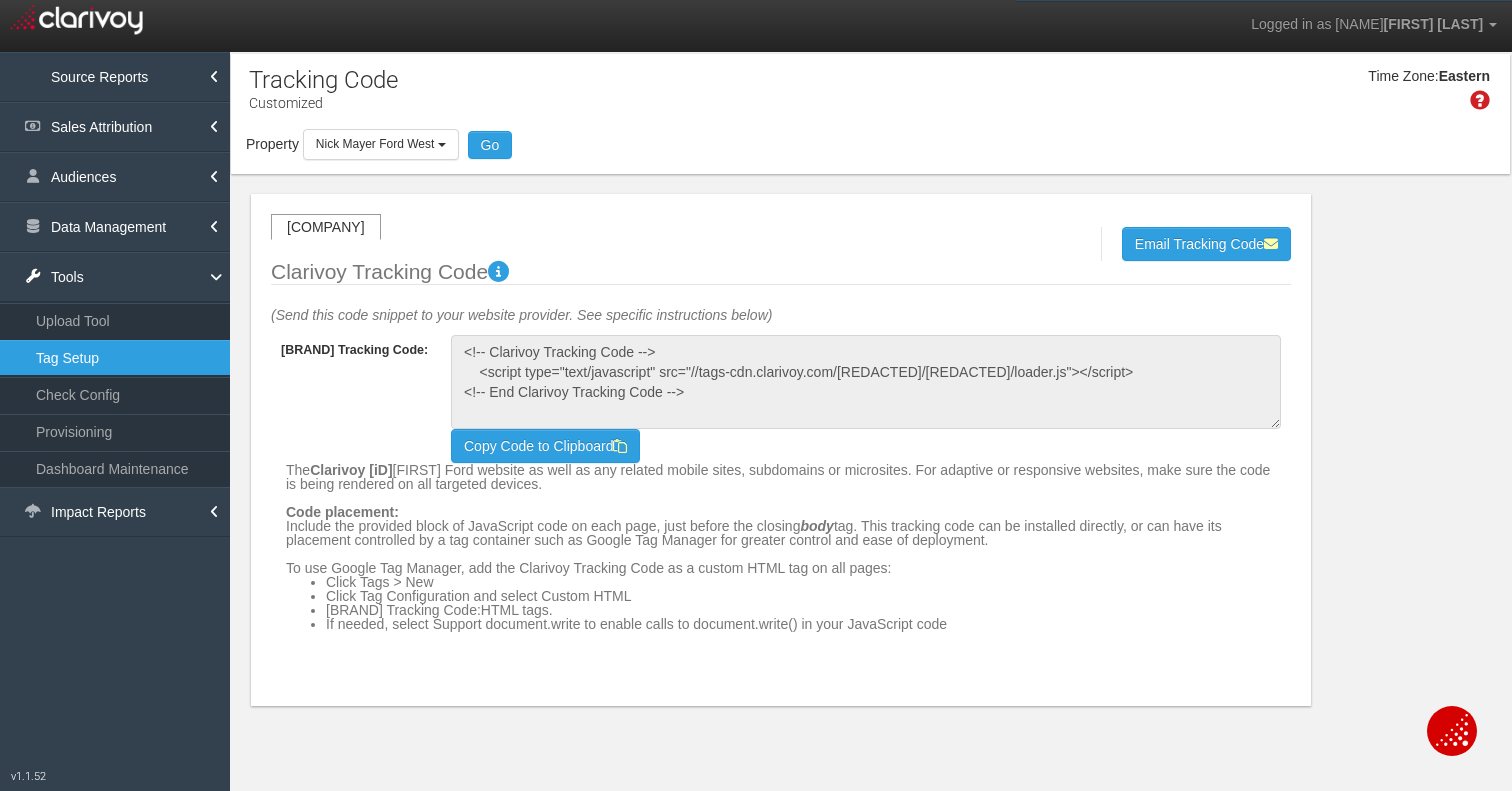 click on "Nick Mayer Ford West" at bounding box center (0, 0) 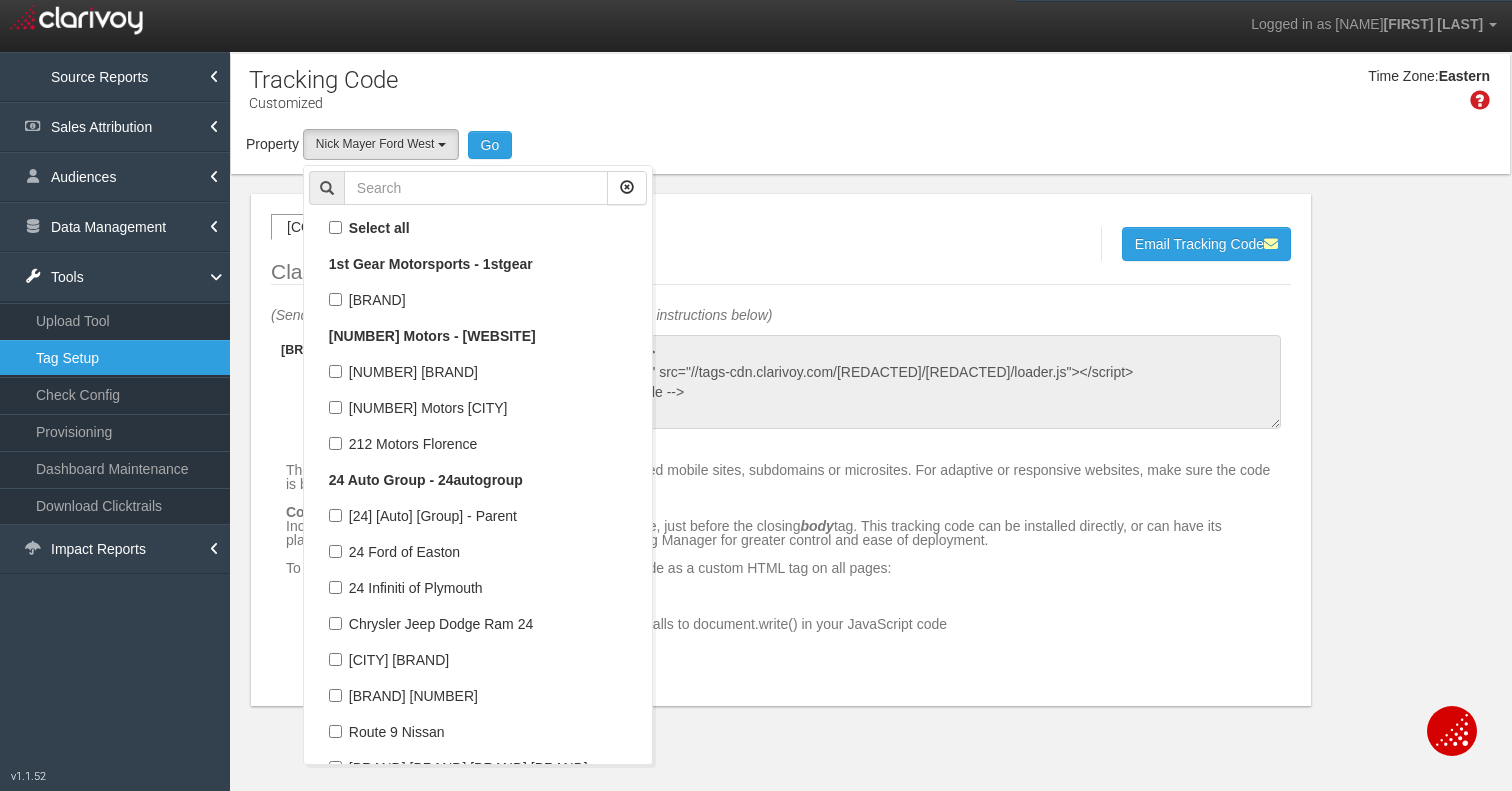scroll, scrollTop: 212076, scrollLeft: 0, axis: vertical 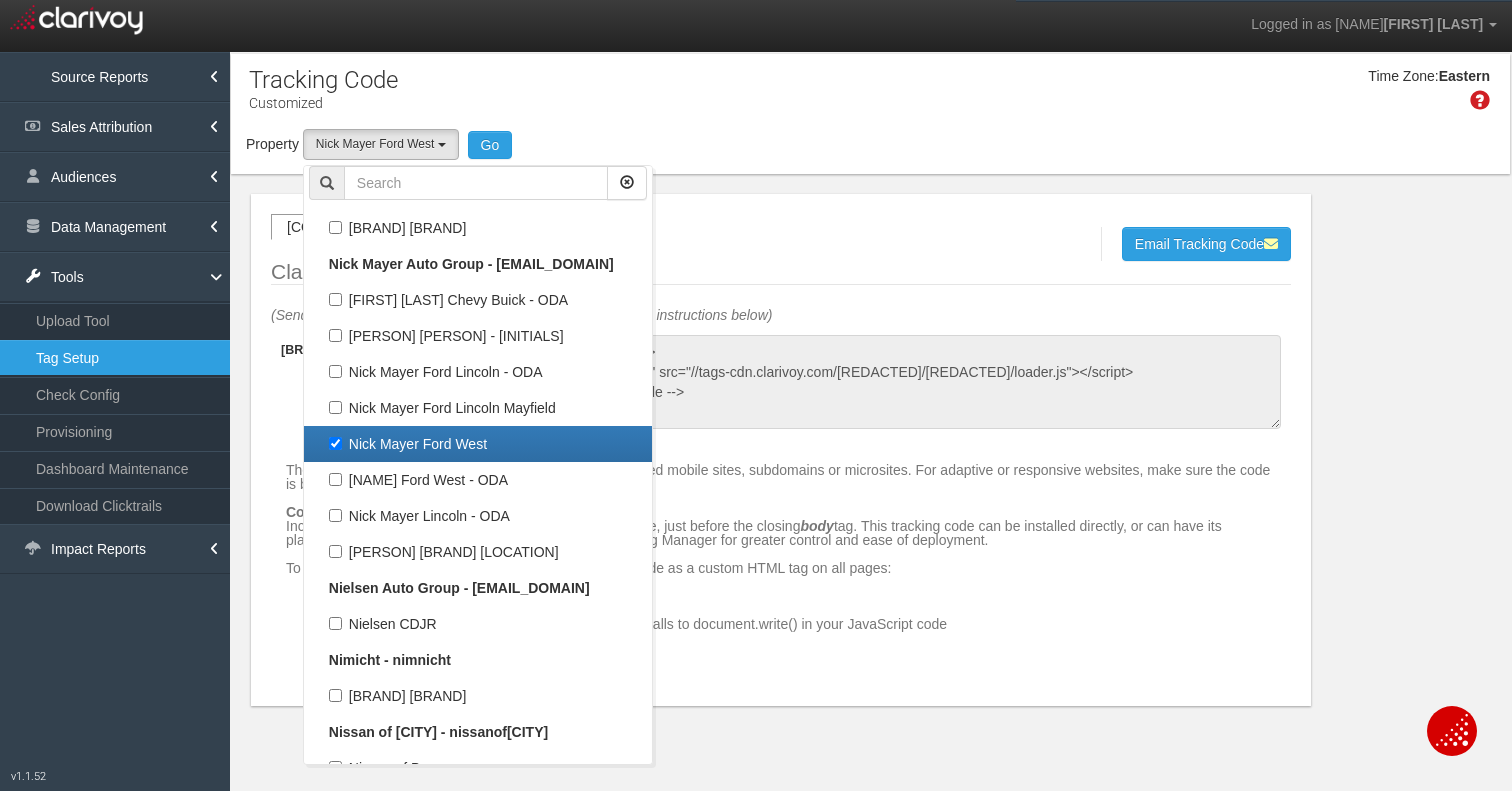 click on "Nick Mayer Ford West" at bounding box center (478, 444) 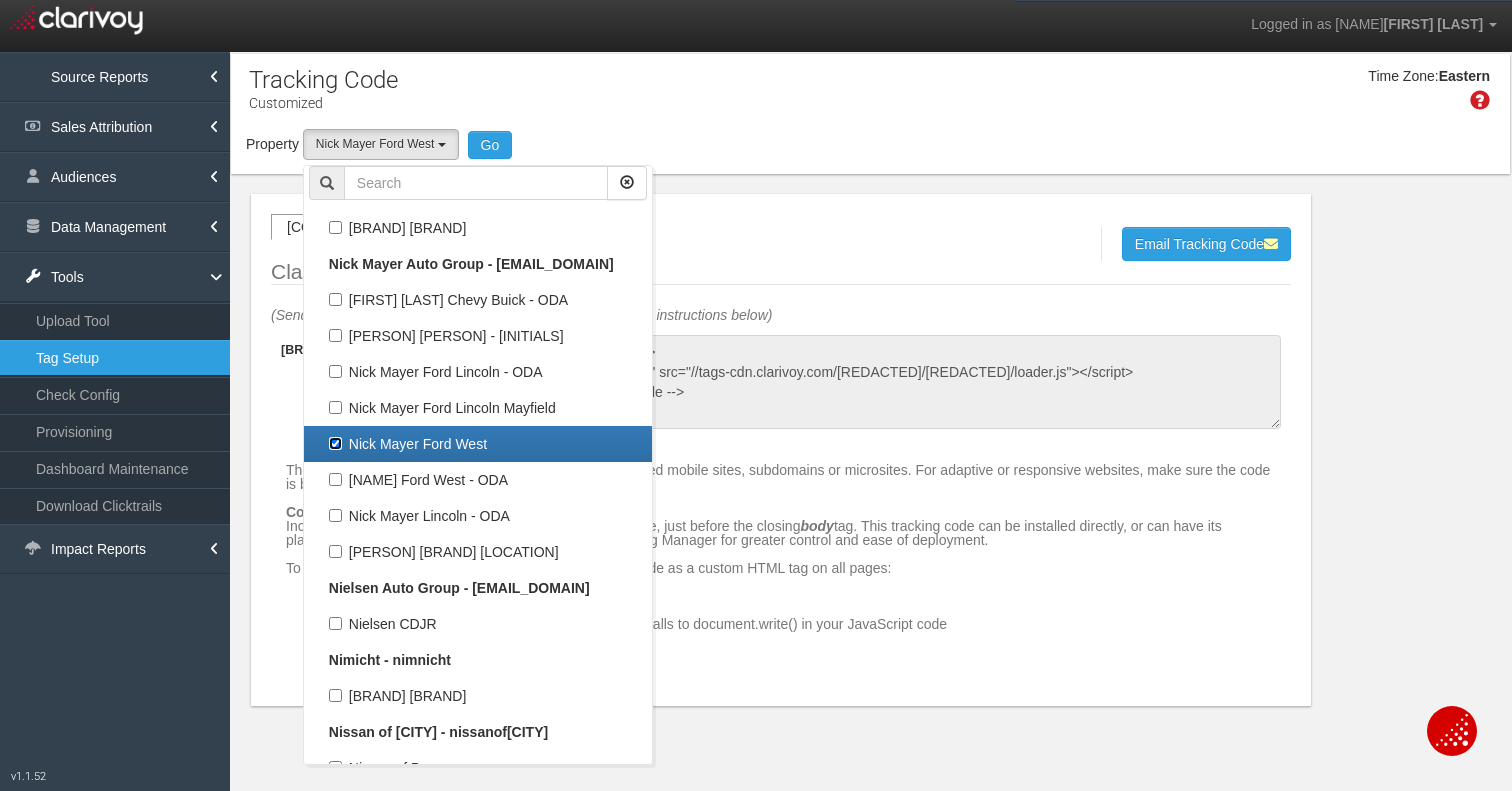click on "Nick Mayer Ford West" at bounding box center [335, 443] 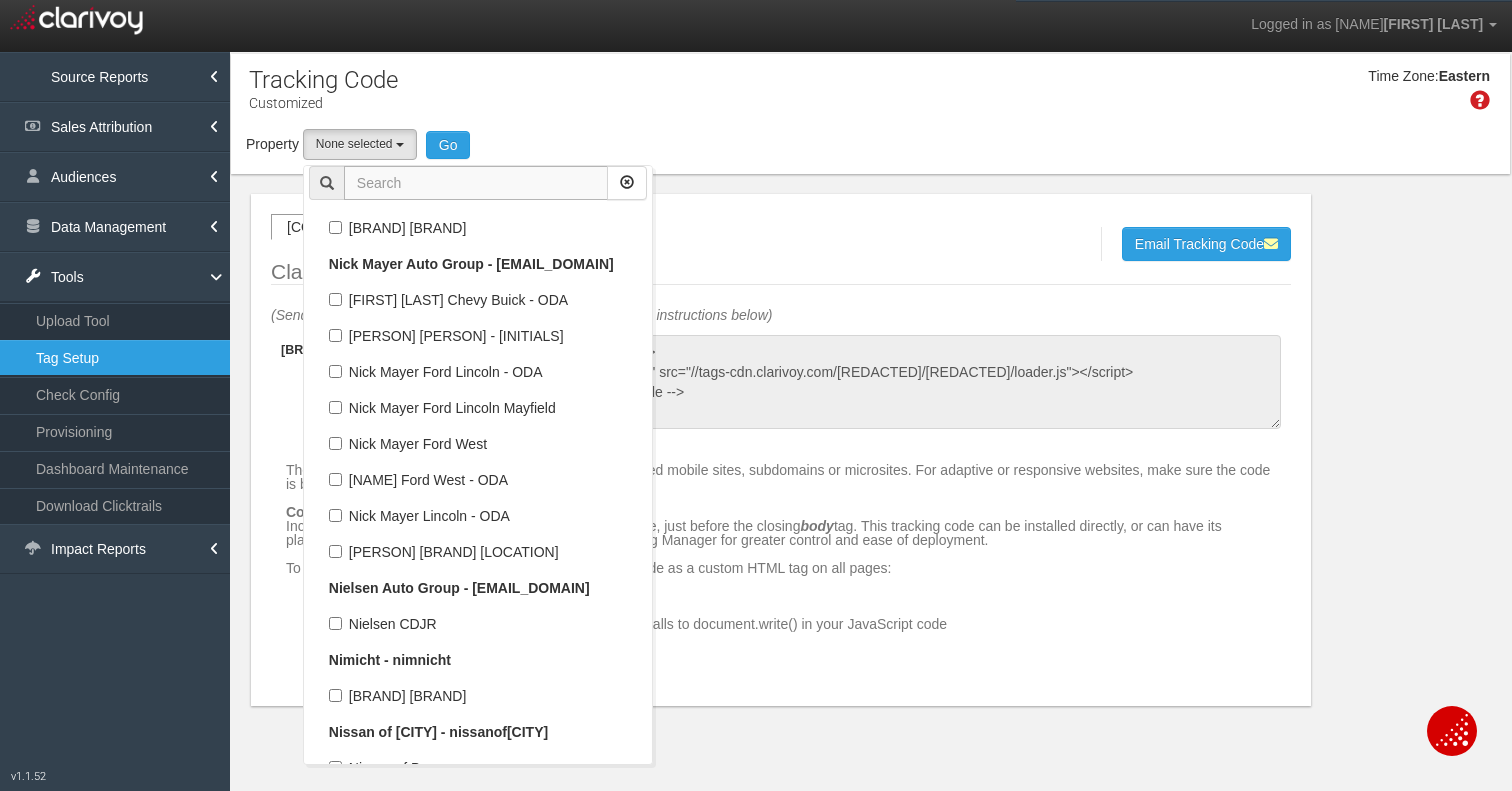 click at bounding box center [476, 183] 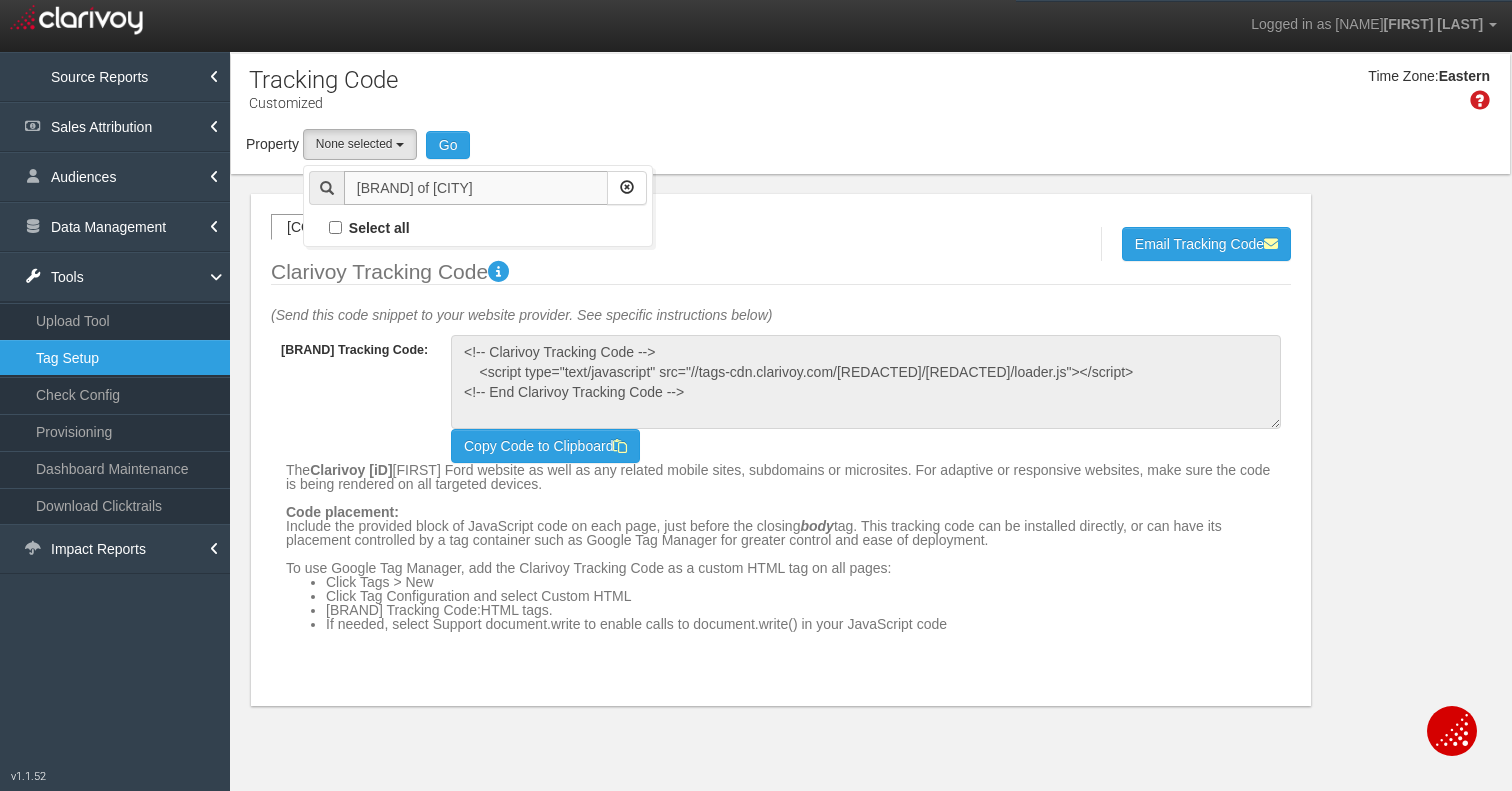scroll, scrollTop: 0, scrollLeft: 0, axis: both 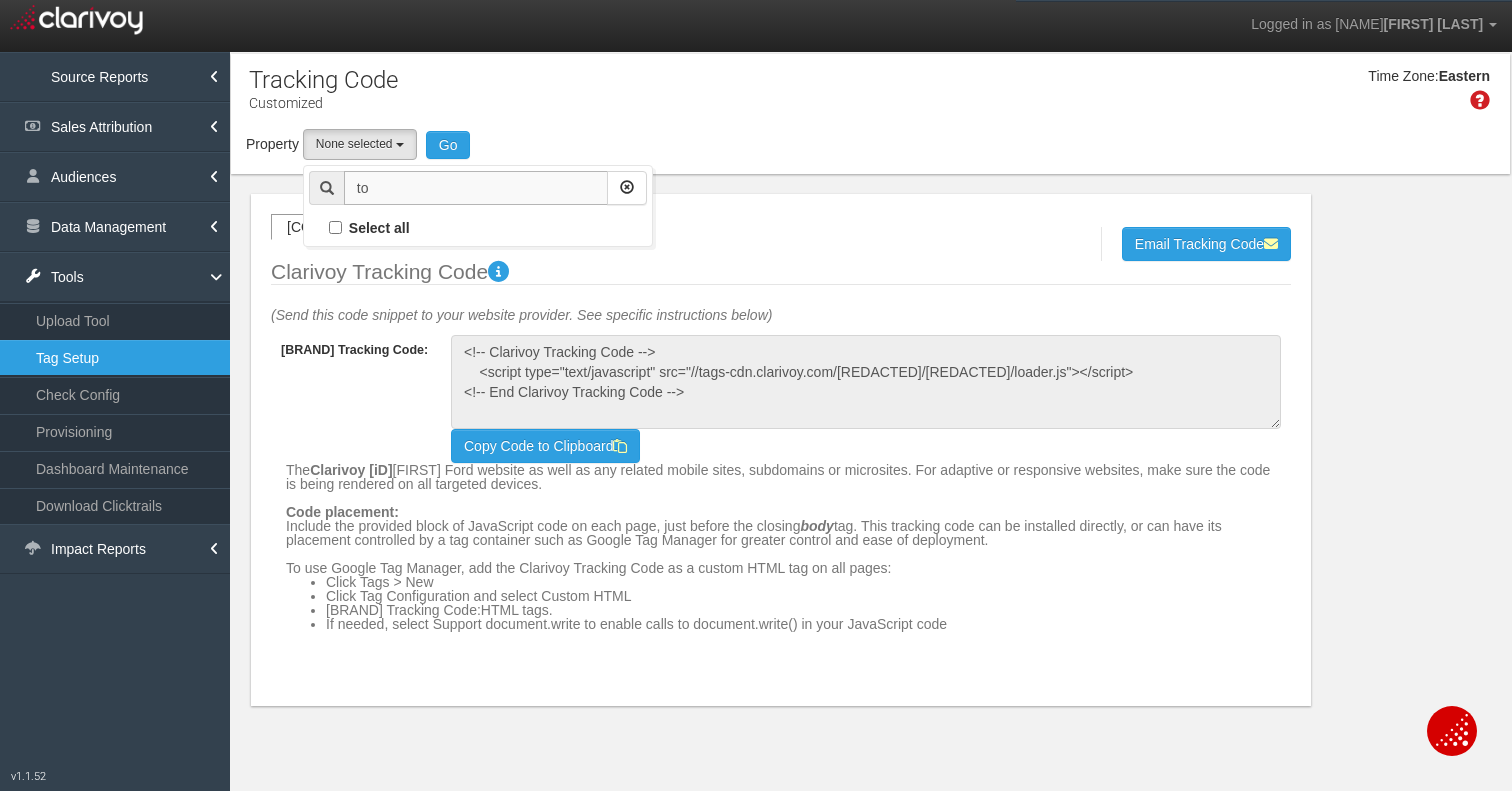type on "t" 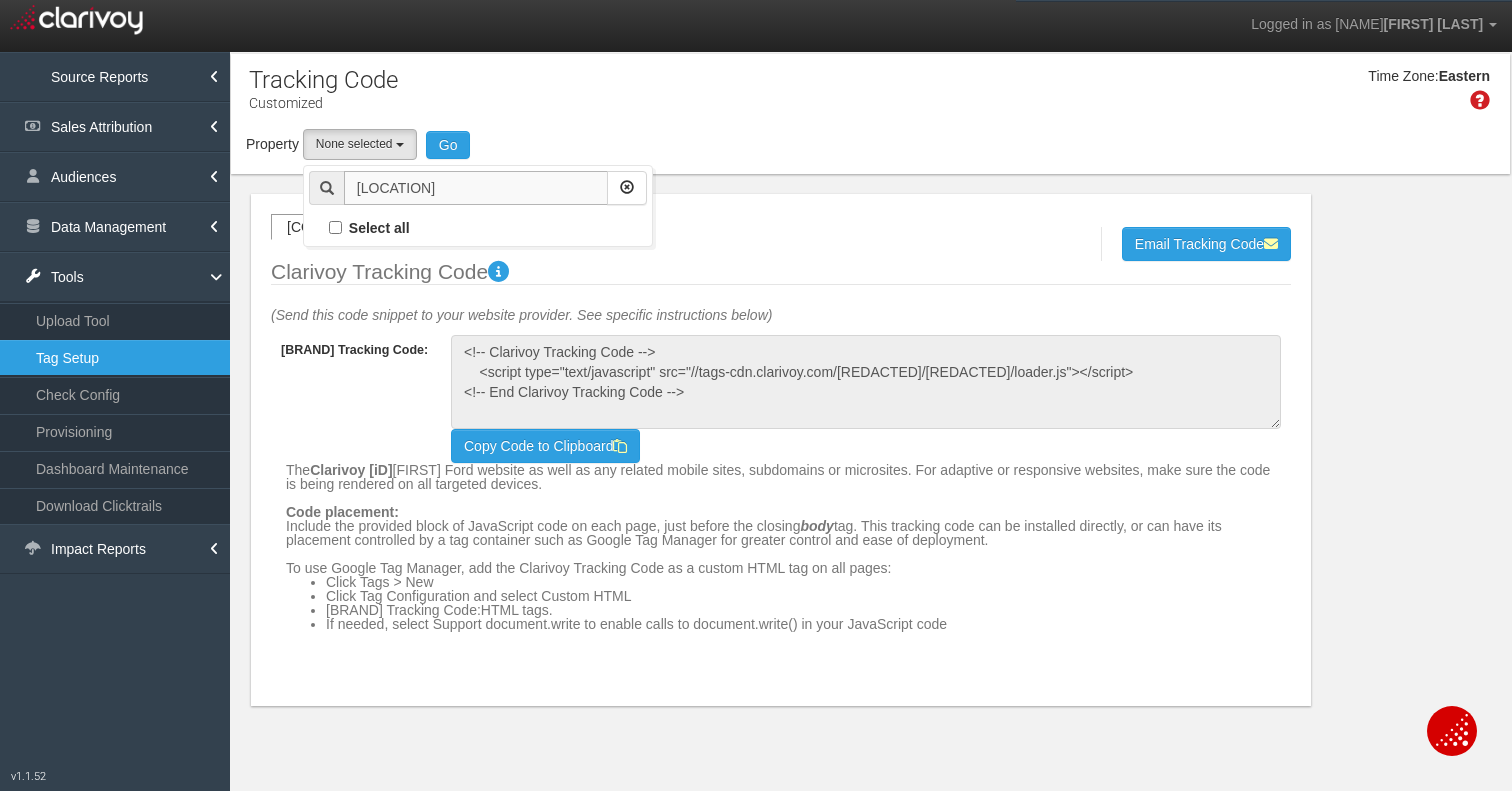 click on "[LOCATION]" at bounding box center (476, 188) 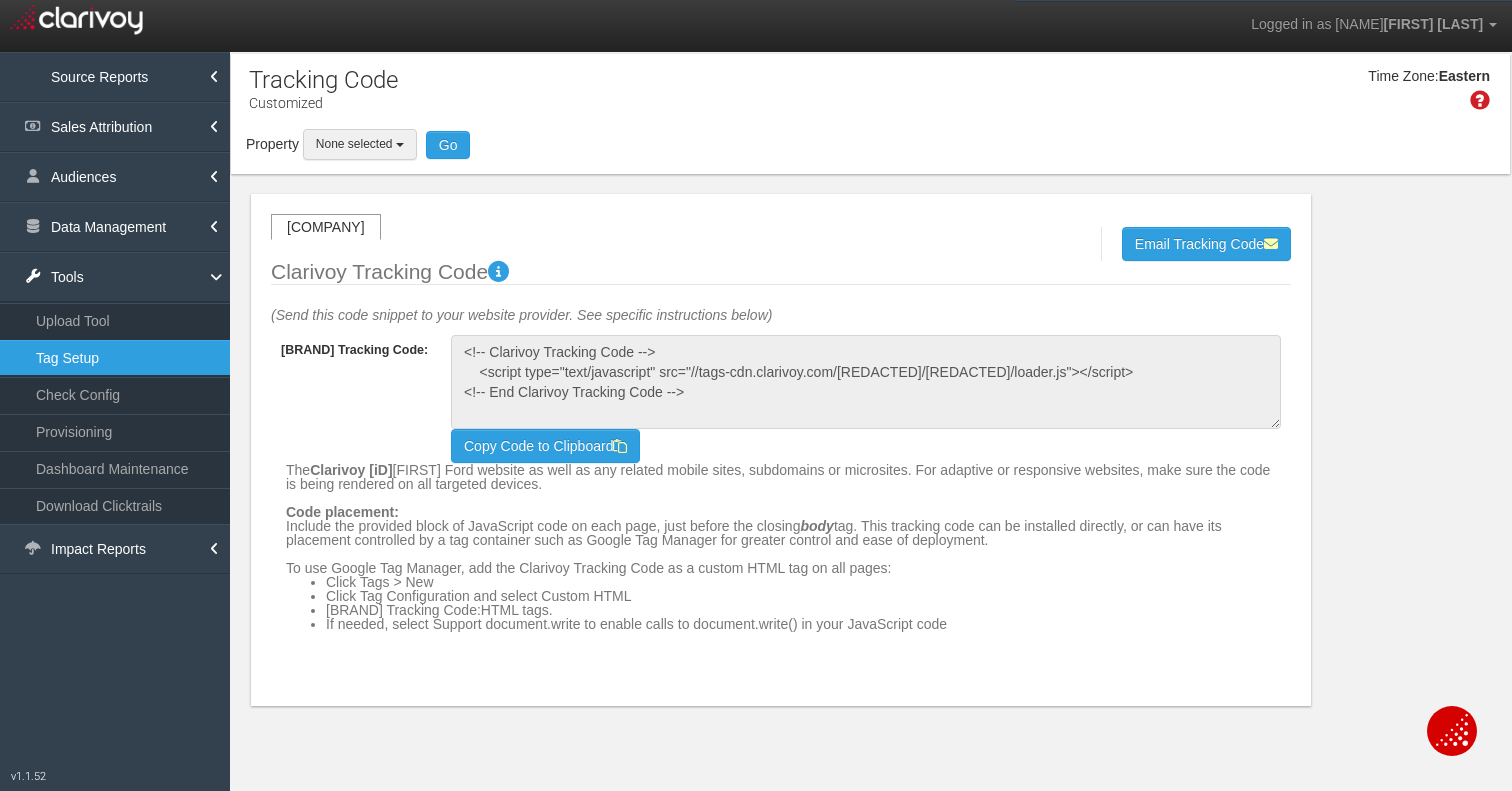 type on "[LOCATION]" 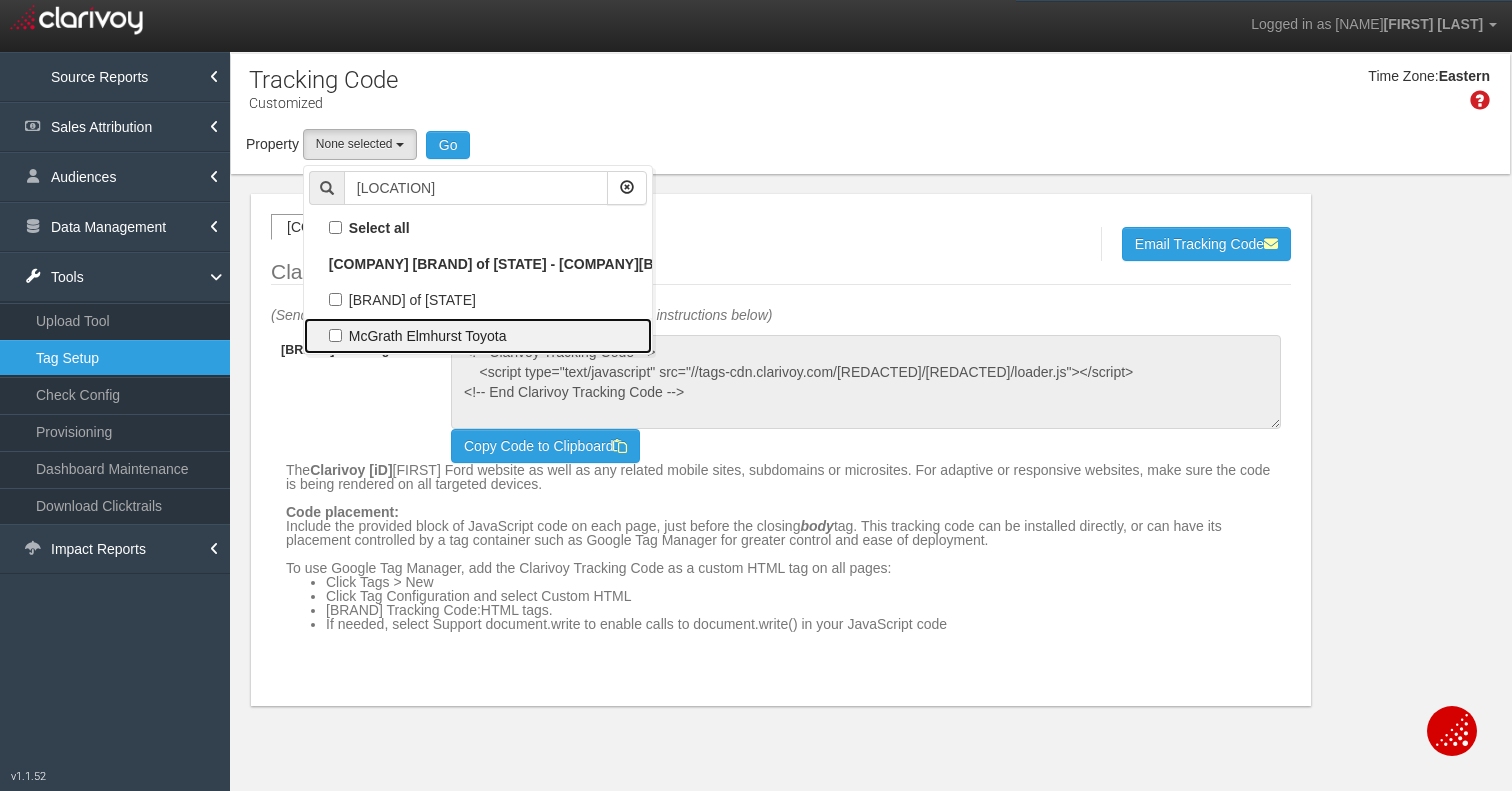 click on "McGrath Elmhurst Toyota" at bounding box center (478, 228) 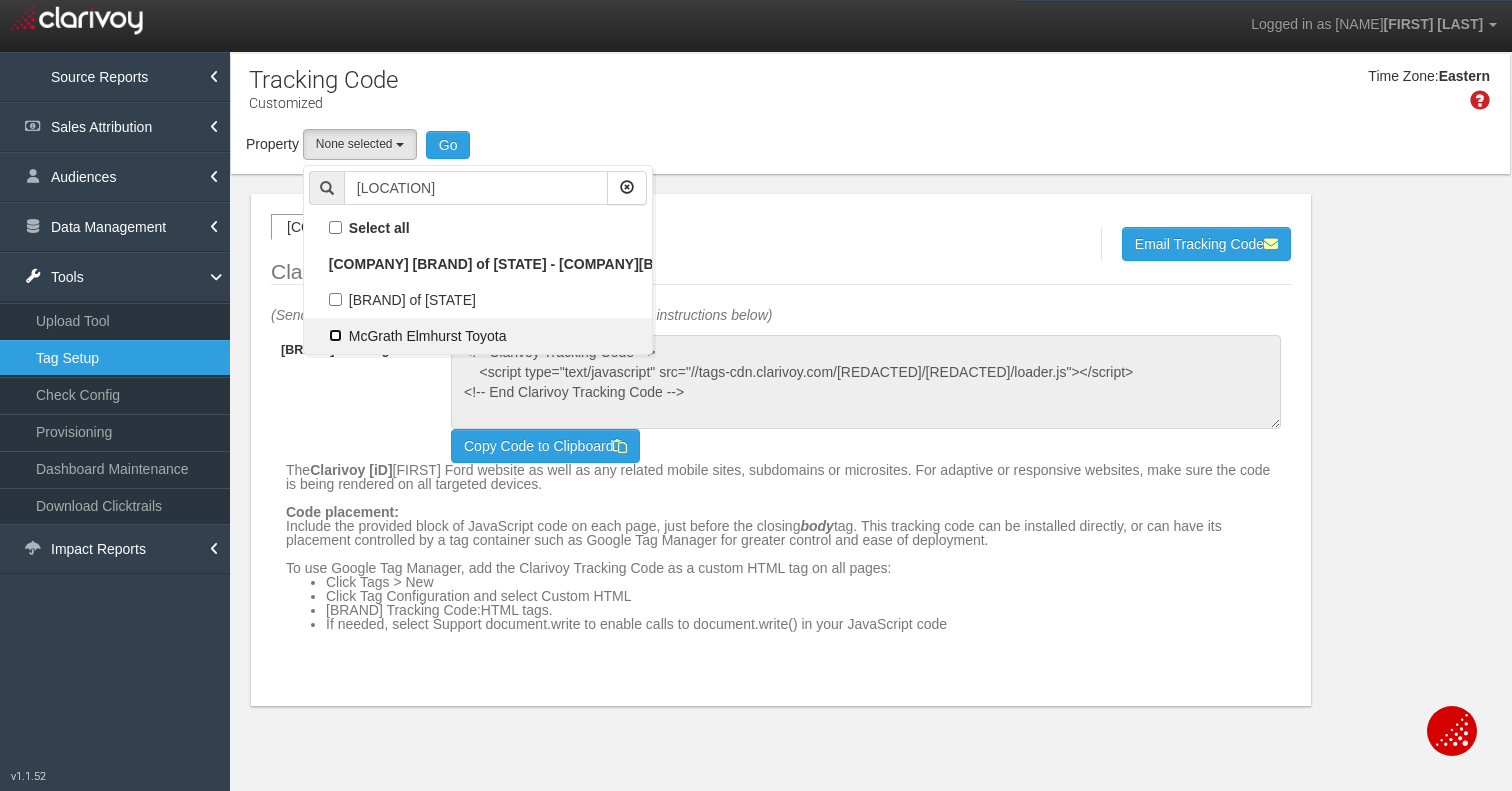click on "McGrath Elmhurst Toyota" at bounding box center [335, 227] 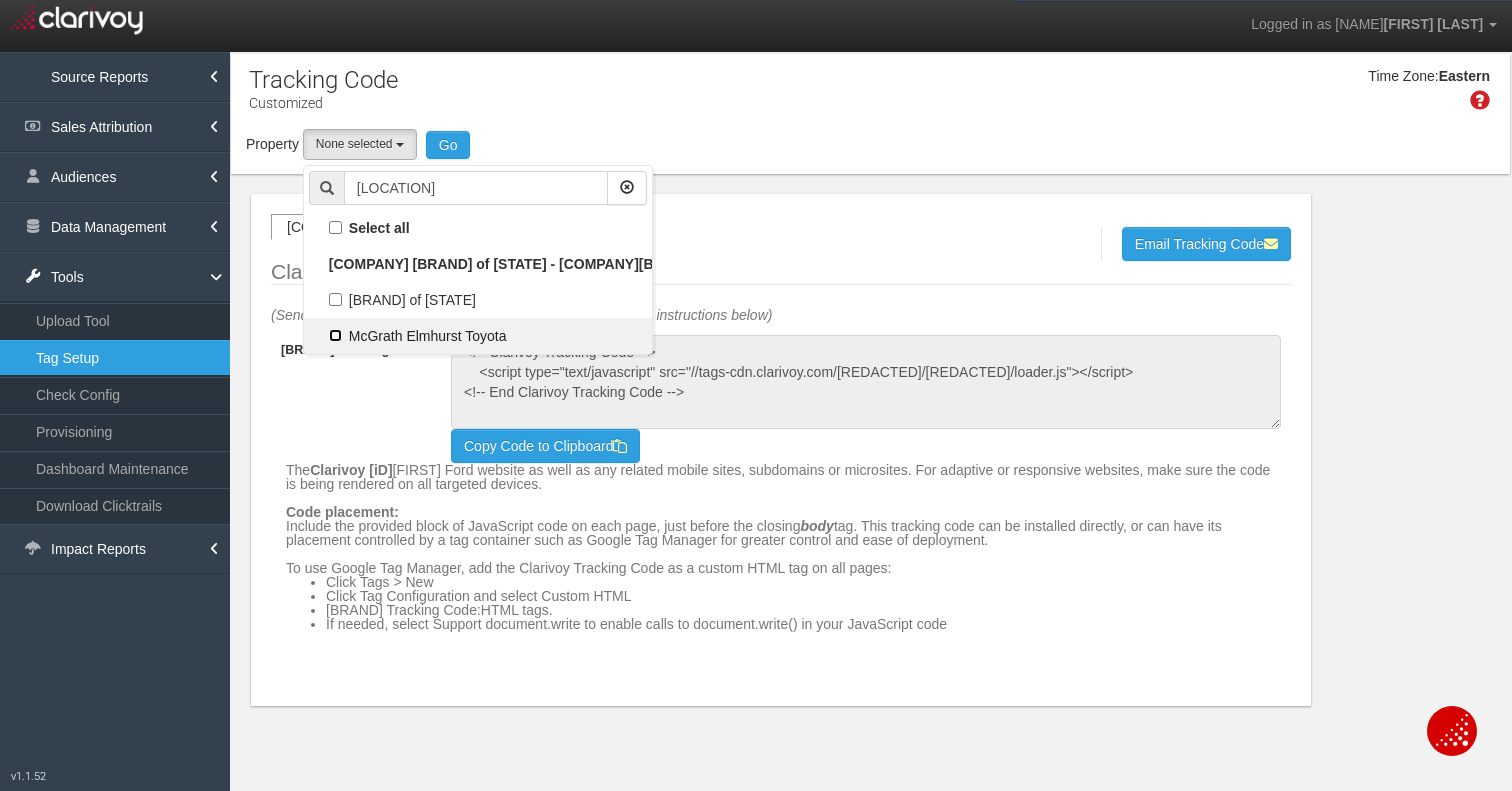 checkbox on "true" 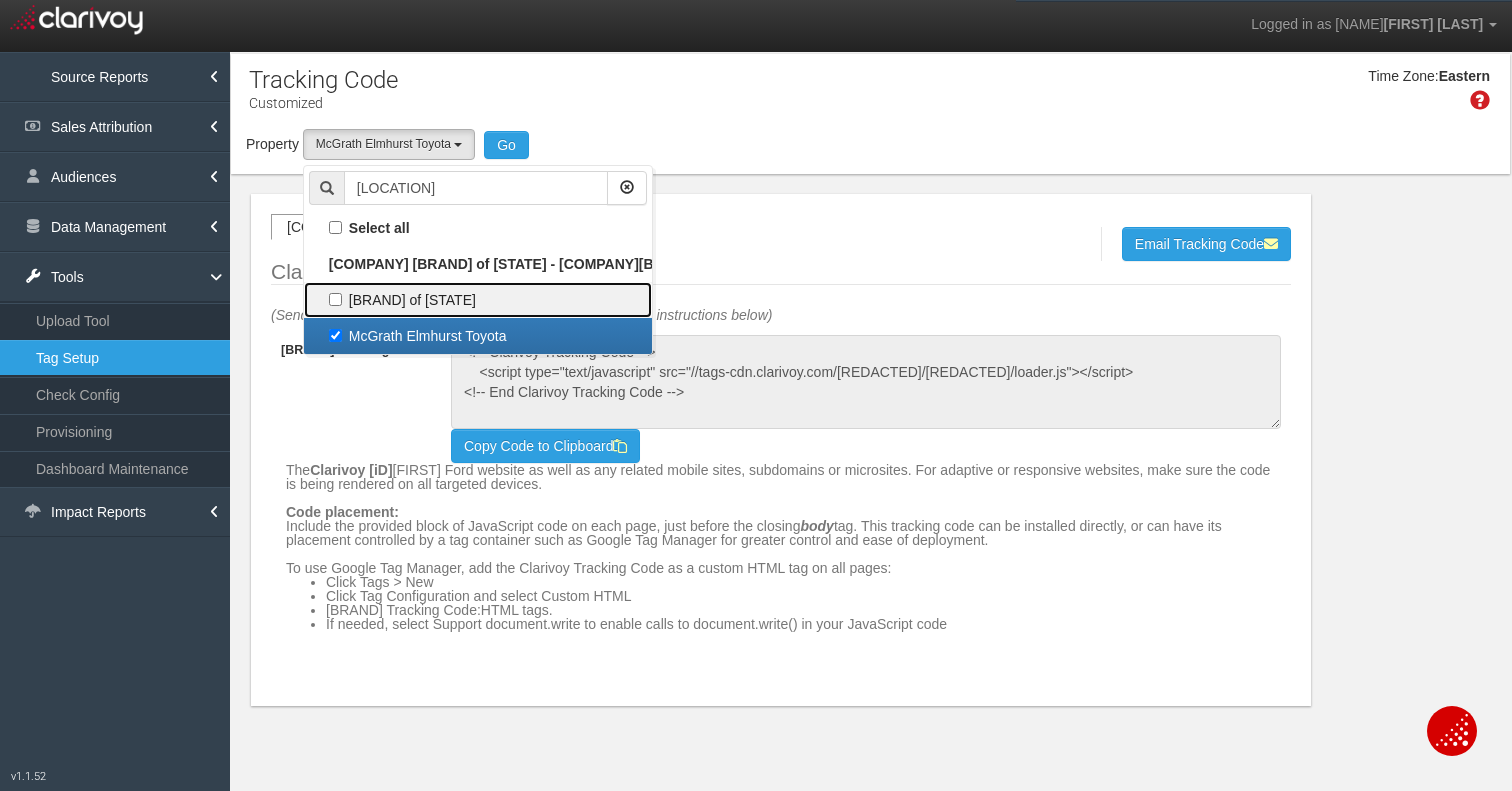click on "[BRAND] of [STATE]" at bounding box center (478, 228) 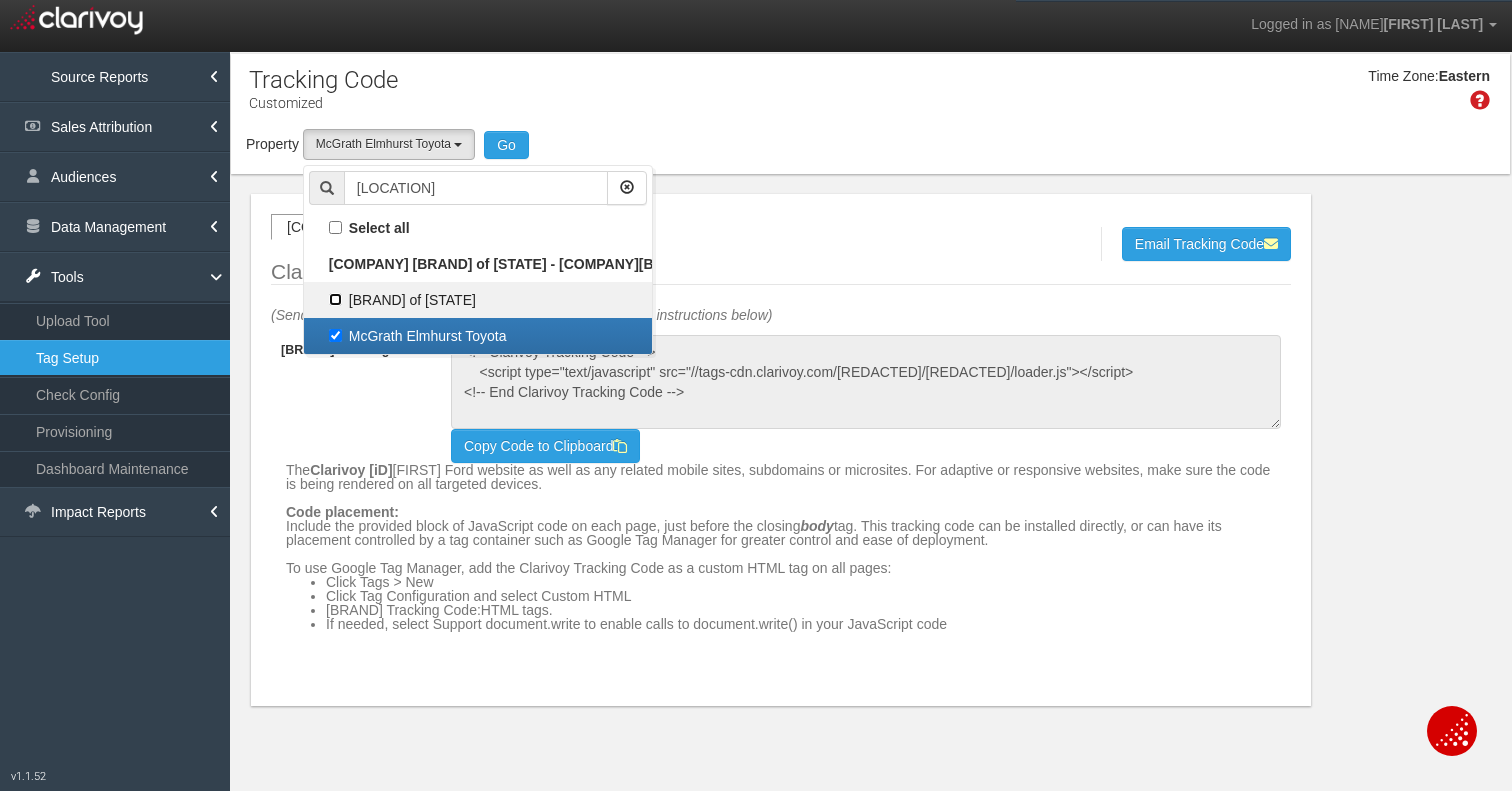 click on "[BRAND] of [STATE]" at bounding box center (335, 227) 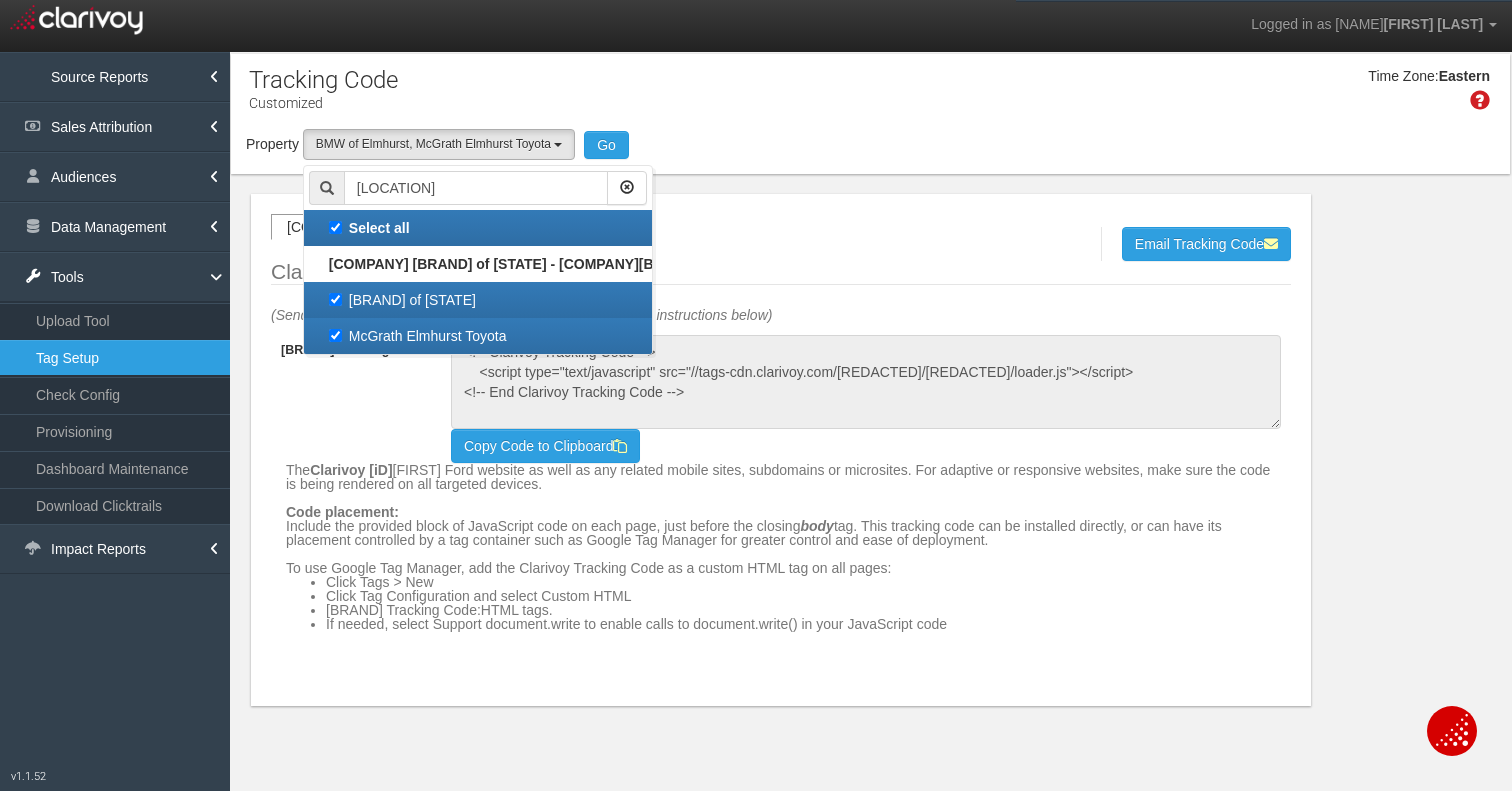 click on "McGrath Elmhurst Toyota" at bounding box center (478, 228) 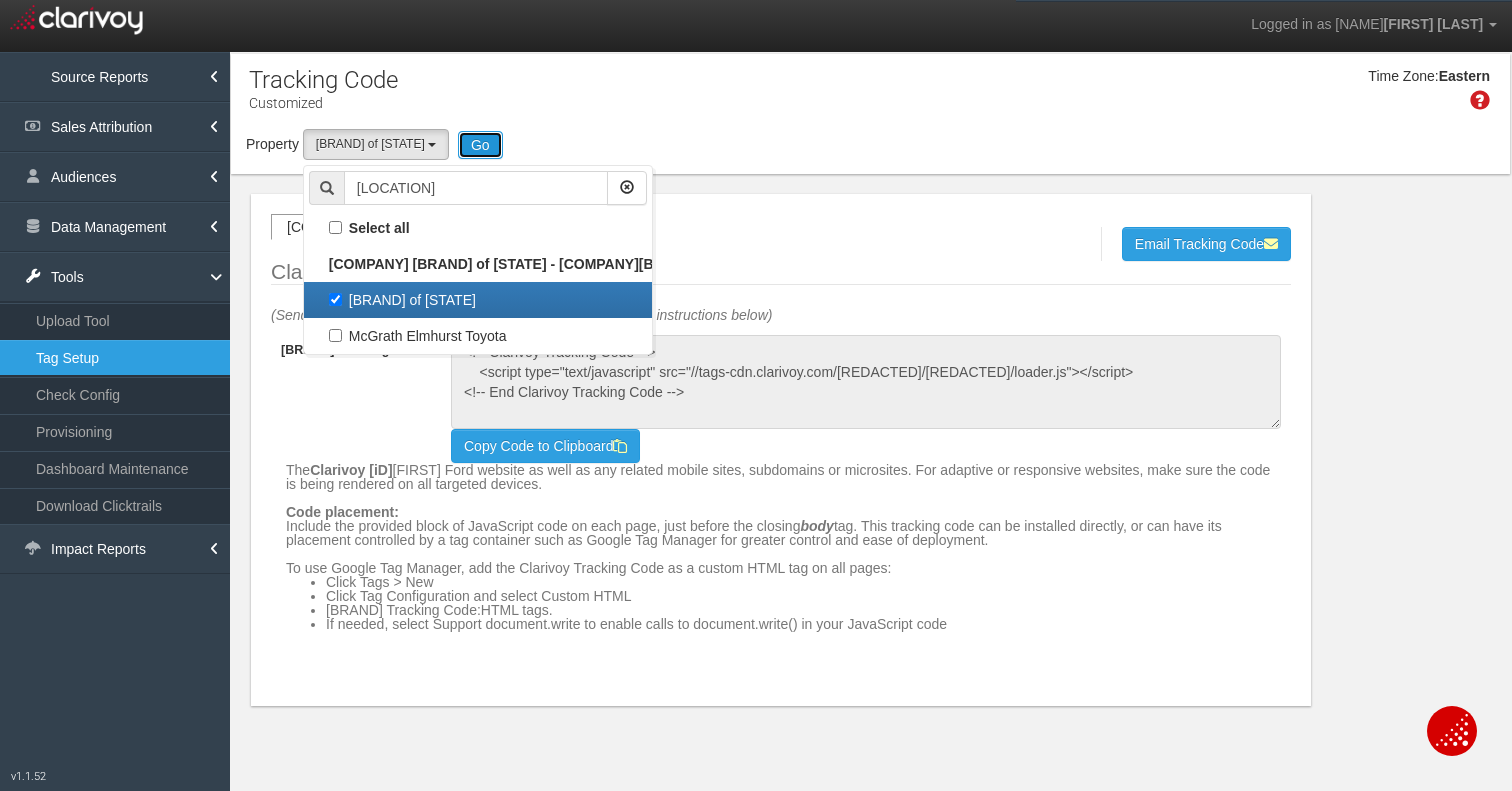 click on "Go" at bounding box center (480, 145) 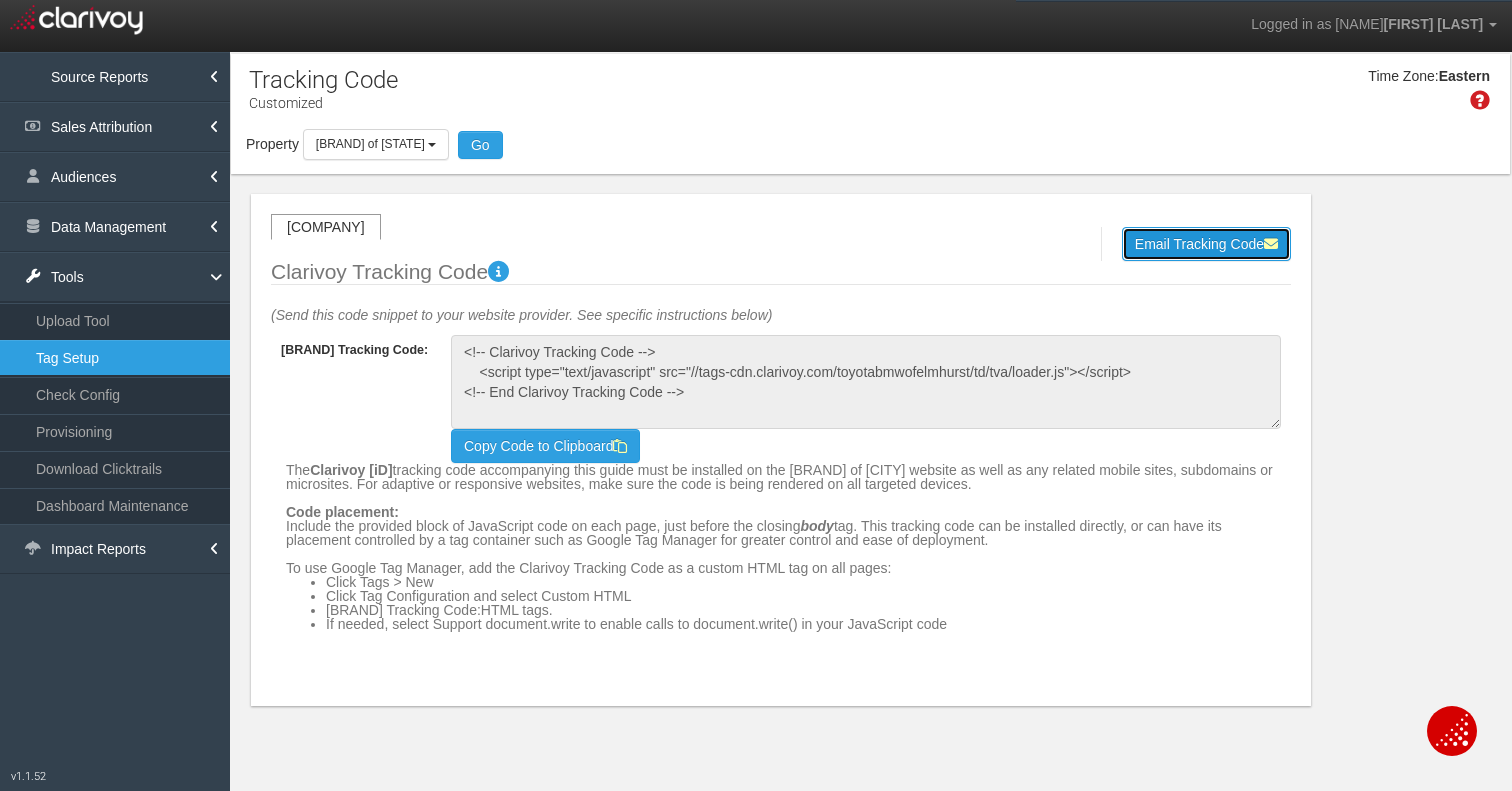 click on "Email Tracking Code" at bounding box center [1206, 244] 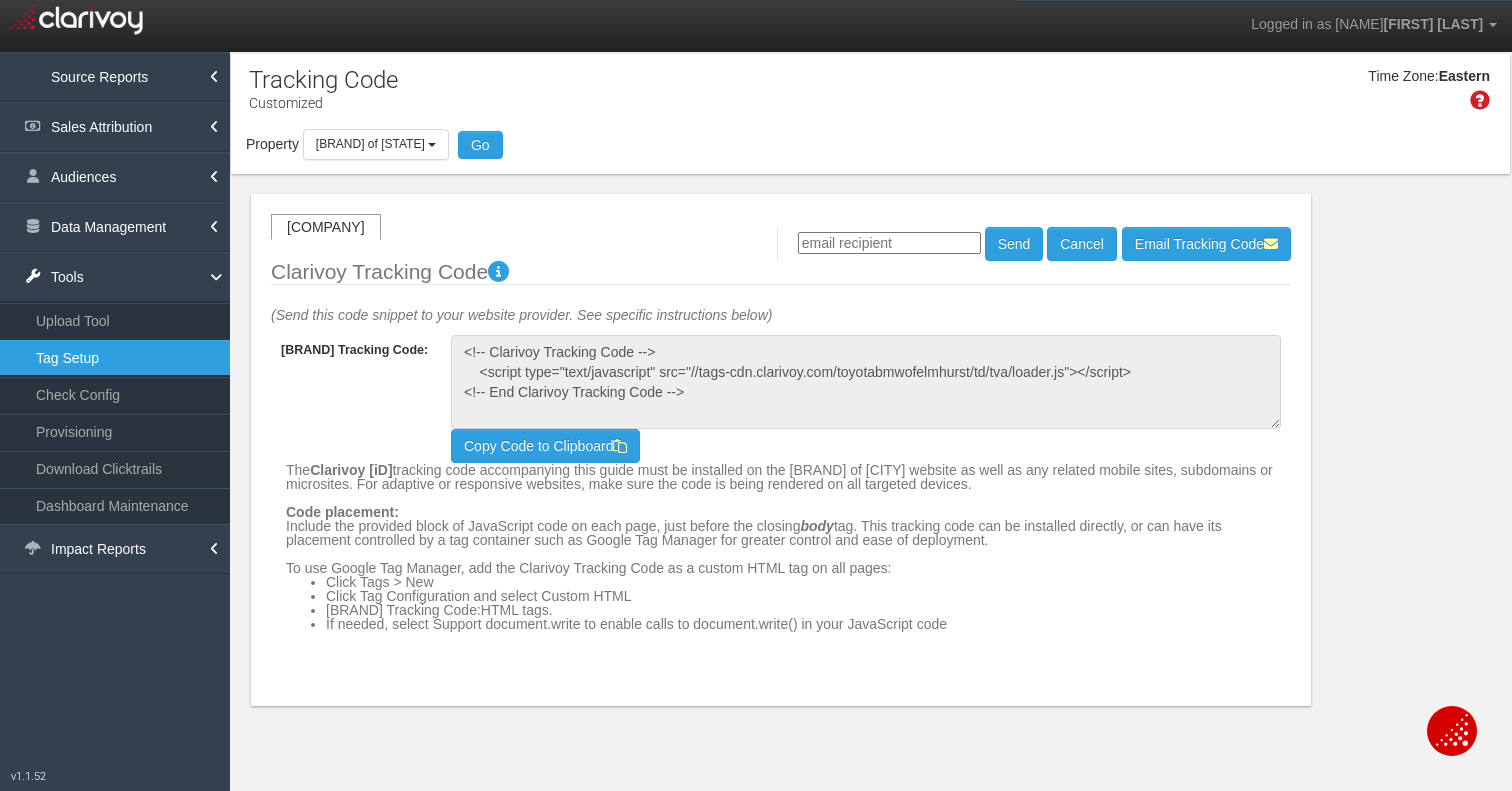 click at bounding box center [889, 243] 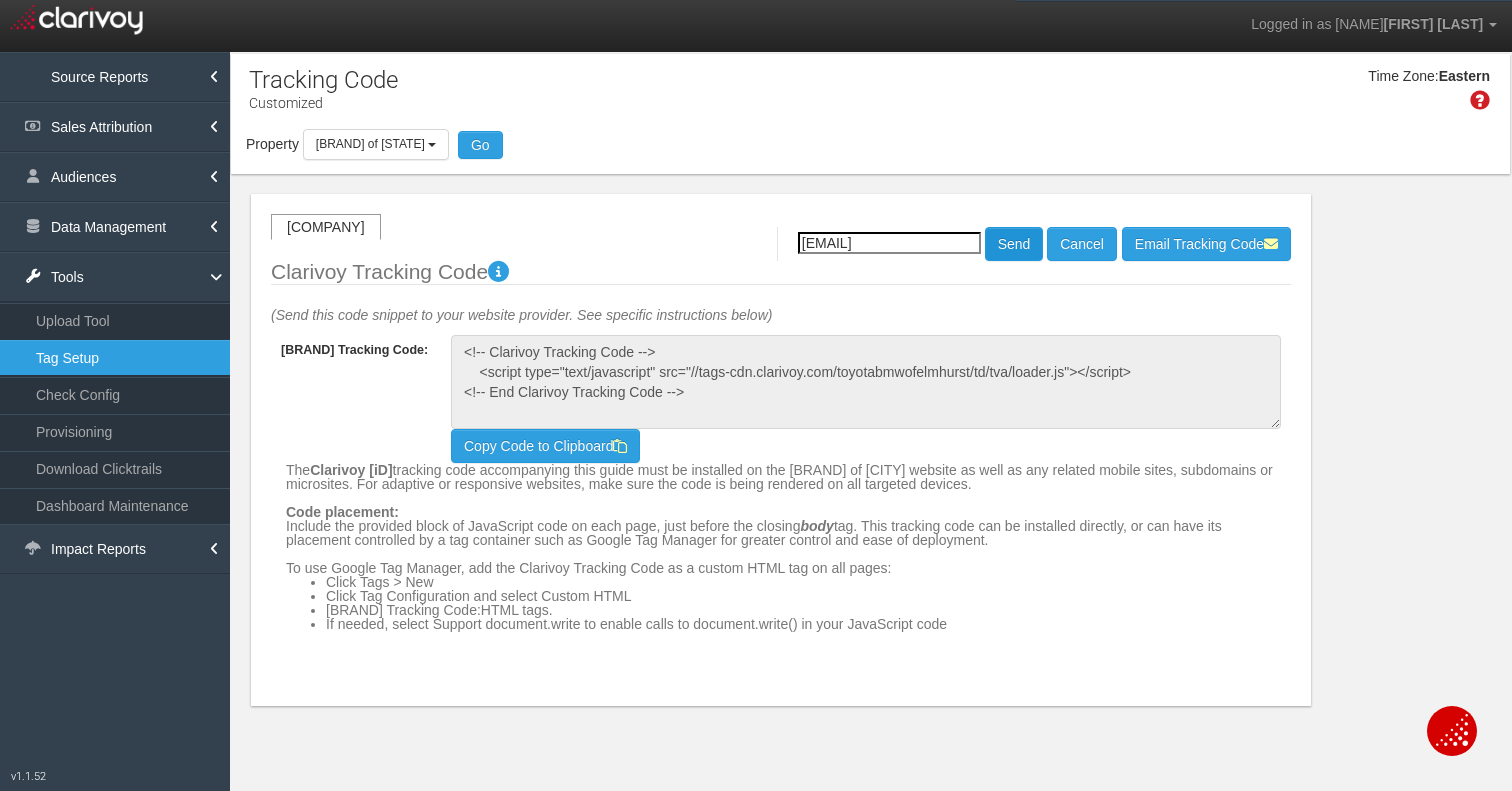 type on "[EMAIL]" 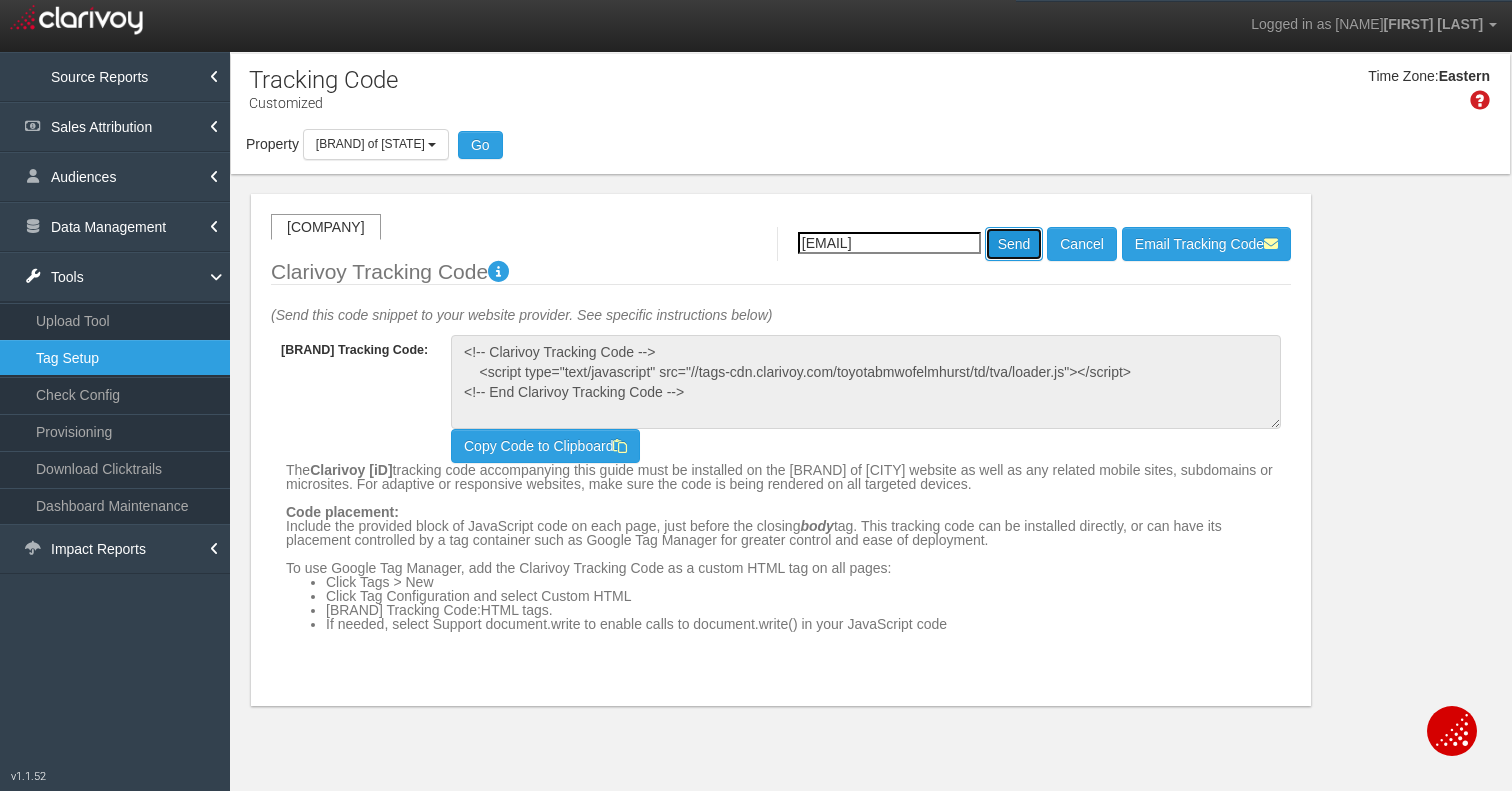 click on "Send" at bounding box center [1014, 244] 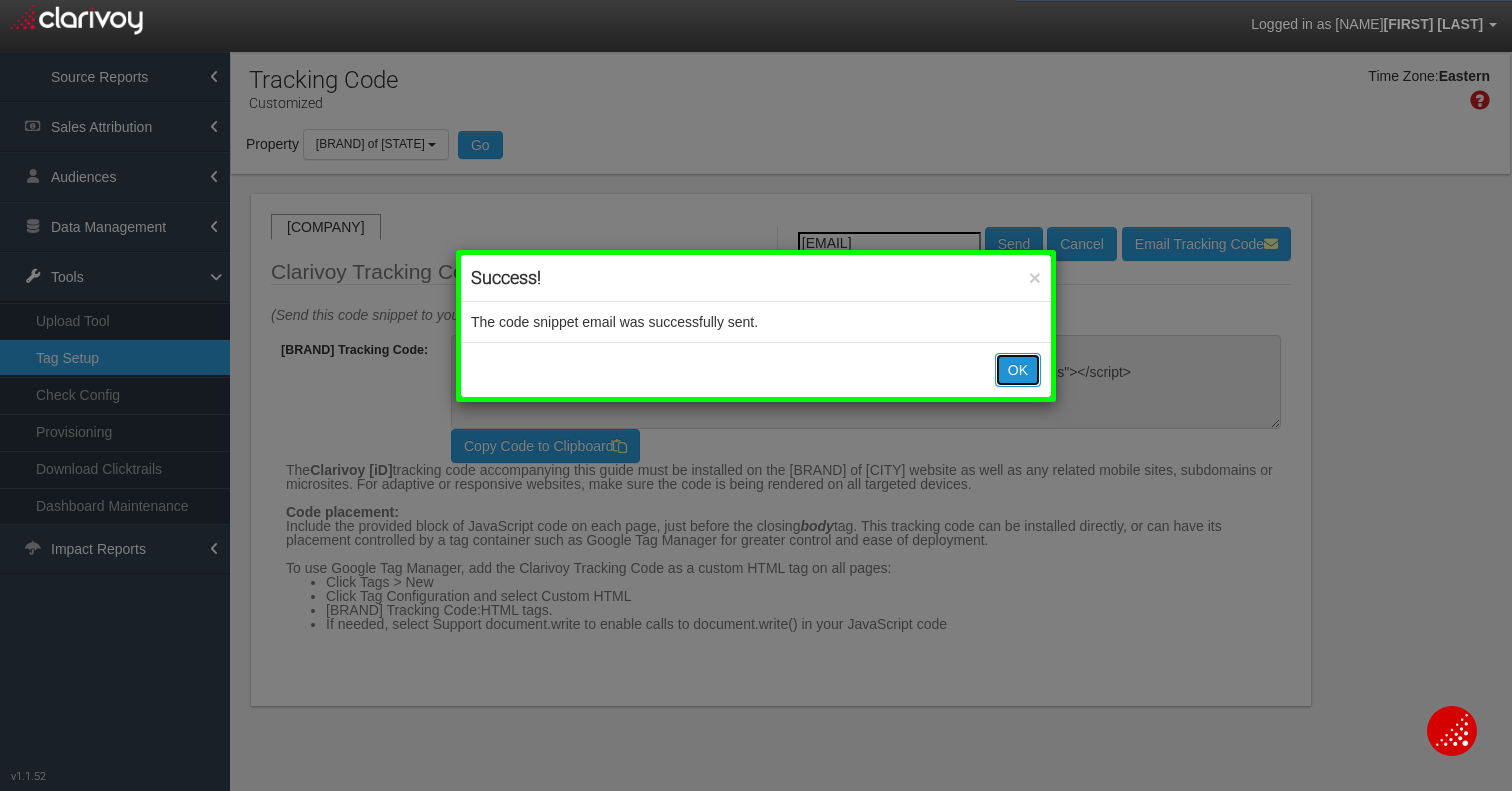 click on "OK" at bounding box center (1018, 370) 